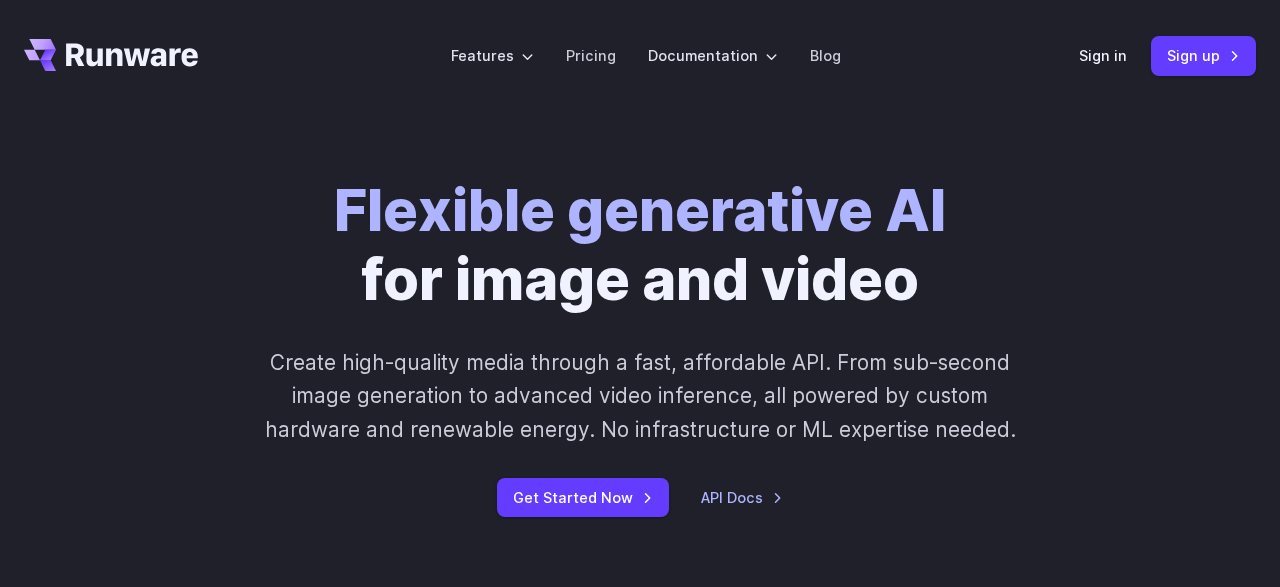 scroll, scrollTop: 0, scrollLeft: 0, axis: both 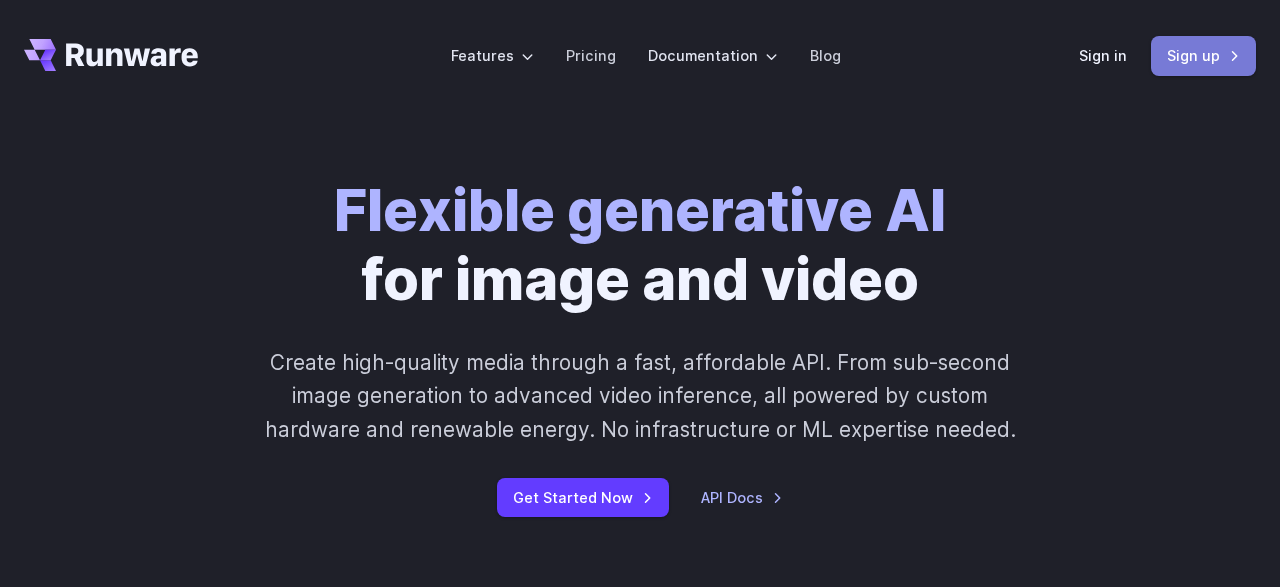 click on "Sign up" at bounding box center [1203, 55] 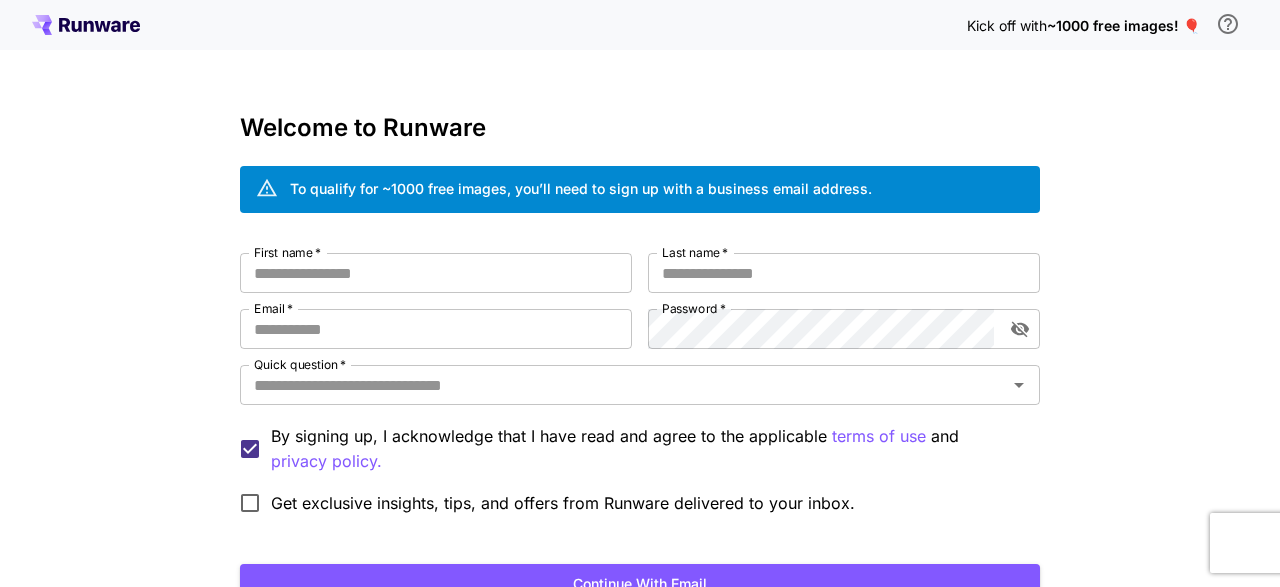scroll, scrollTop: 0, scrollLeft: 0, axis: both 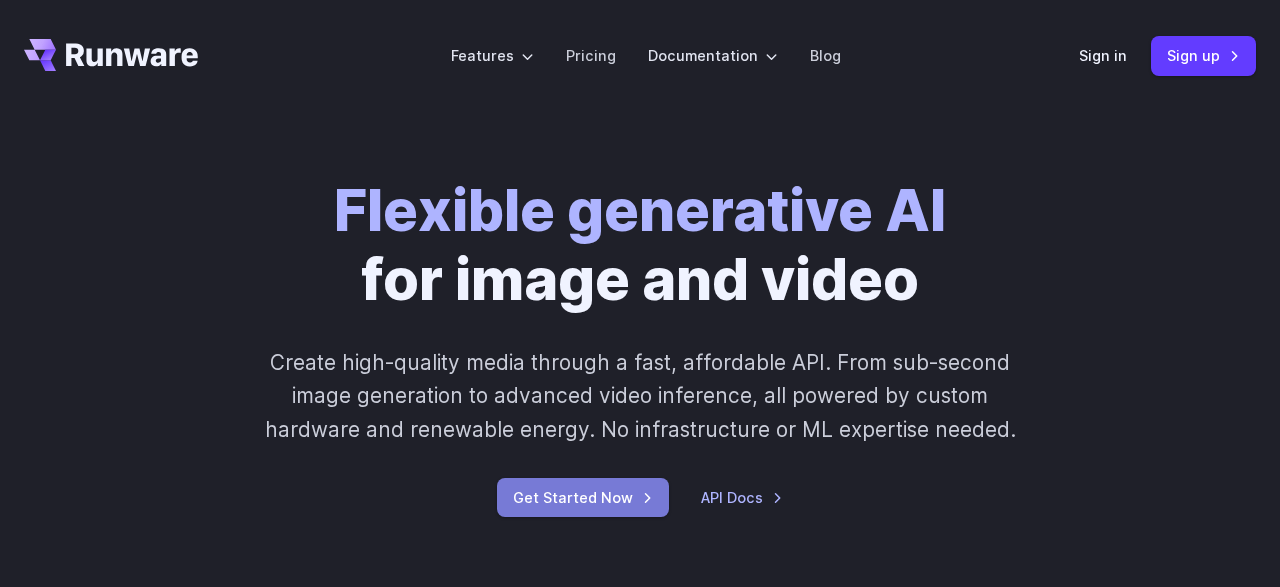 click on "Get Started Now" at bounding box center (583, 497) 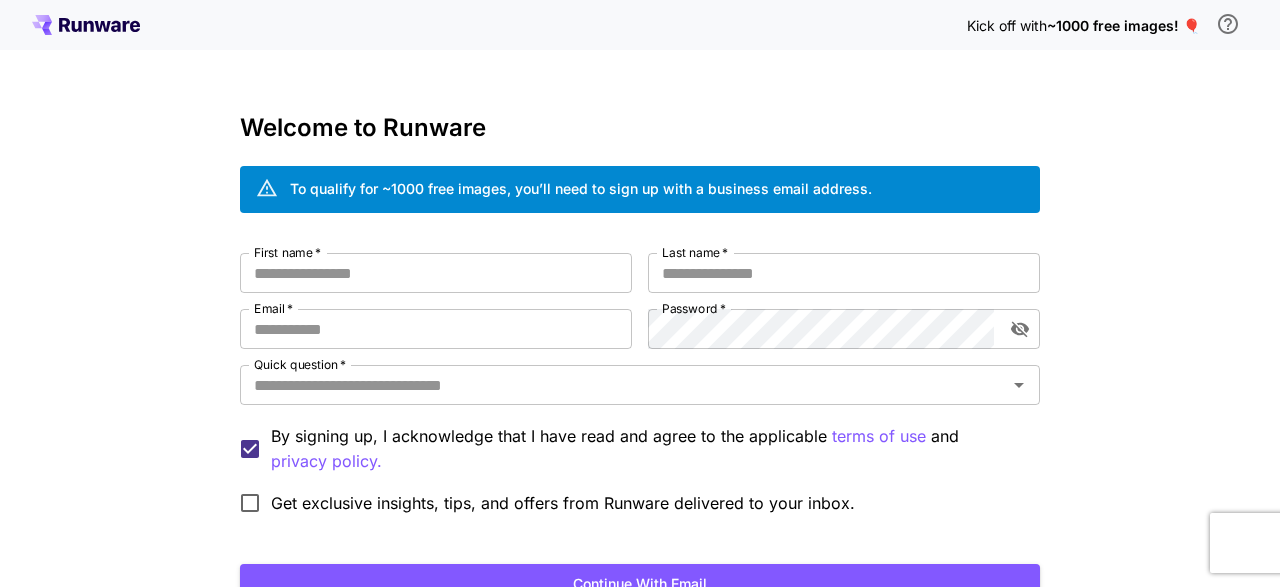 scroll, scrollTop: 0, scrollLeft: 0, axis: both 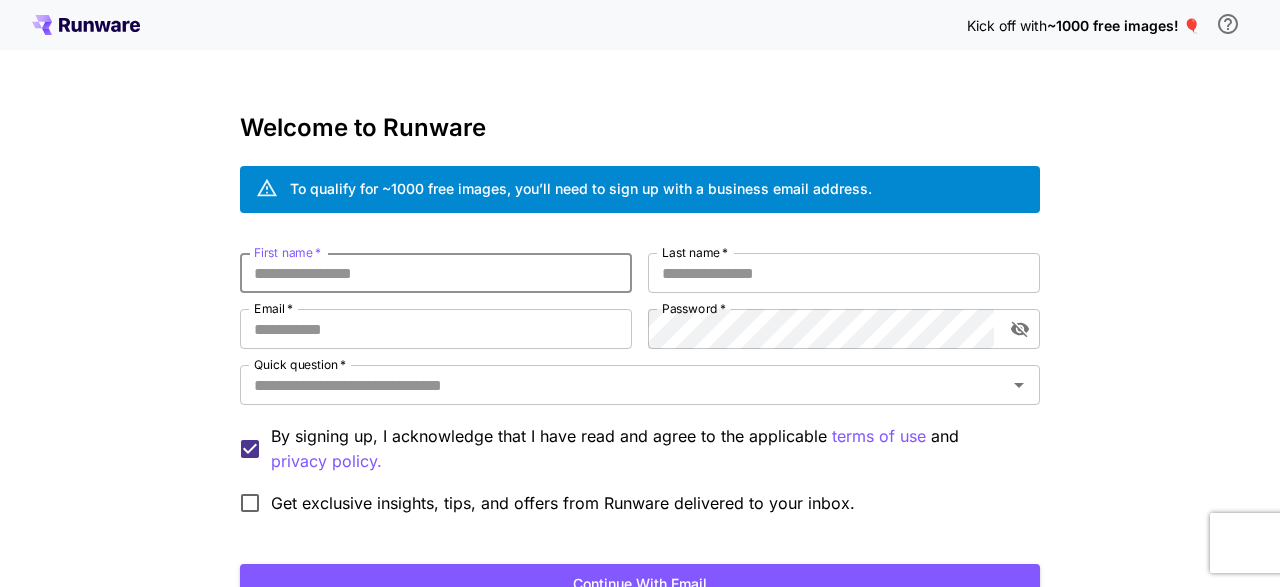 click on "First name   *" at bounding box center [436, 273] 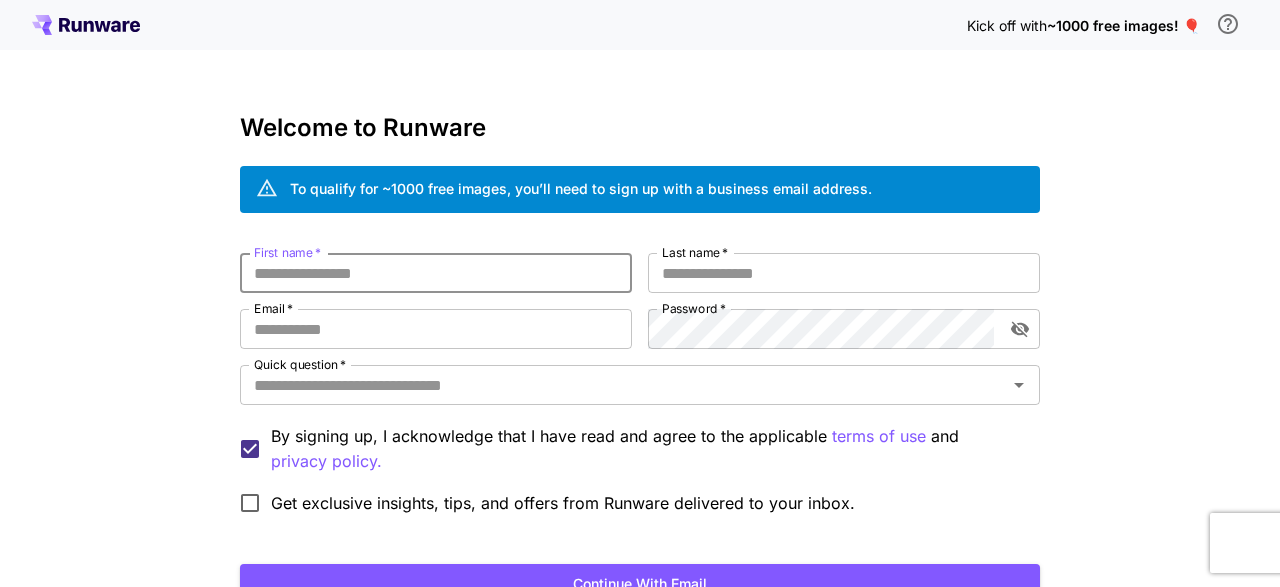 type on "*" 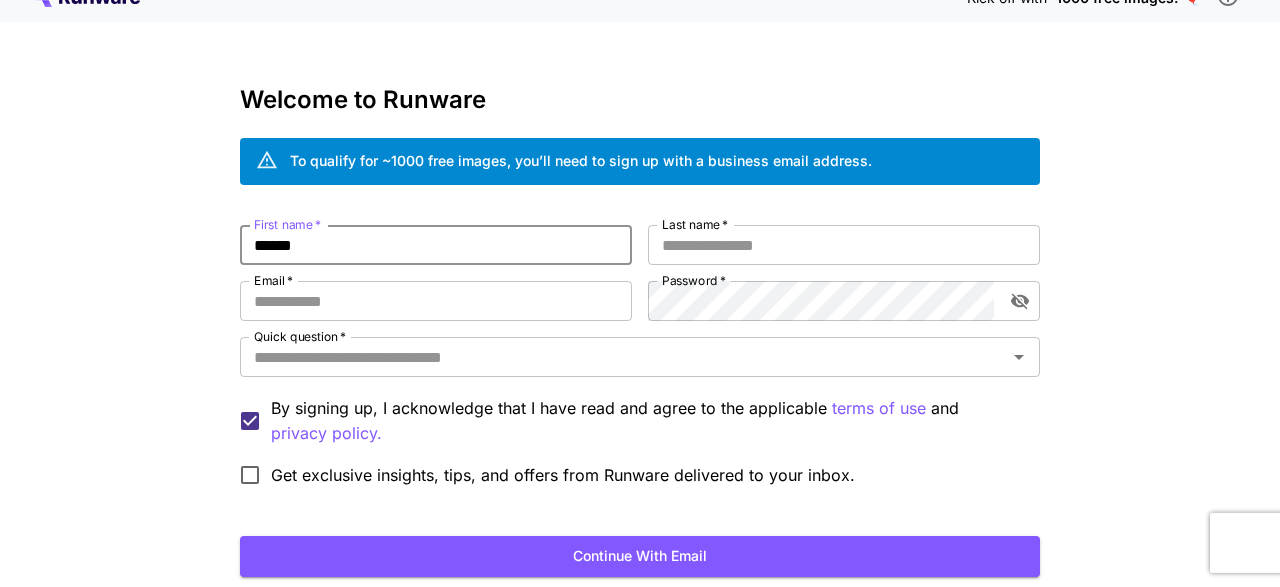 scroll, scrollTop: 0, scrollLeft: 0, axis: both 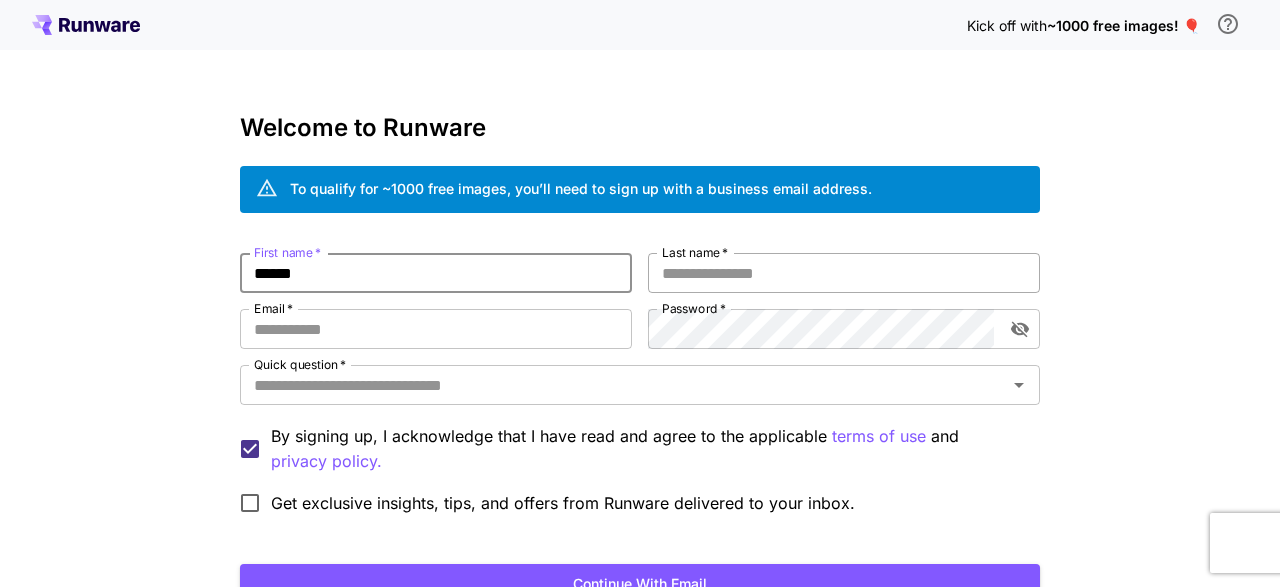 type on "******" 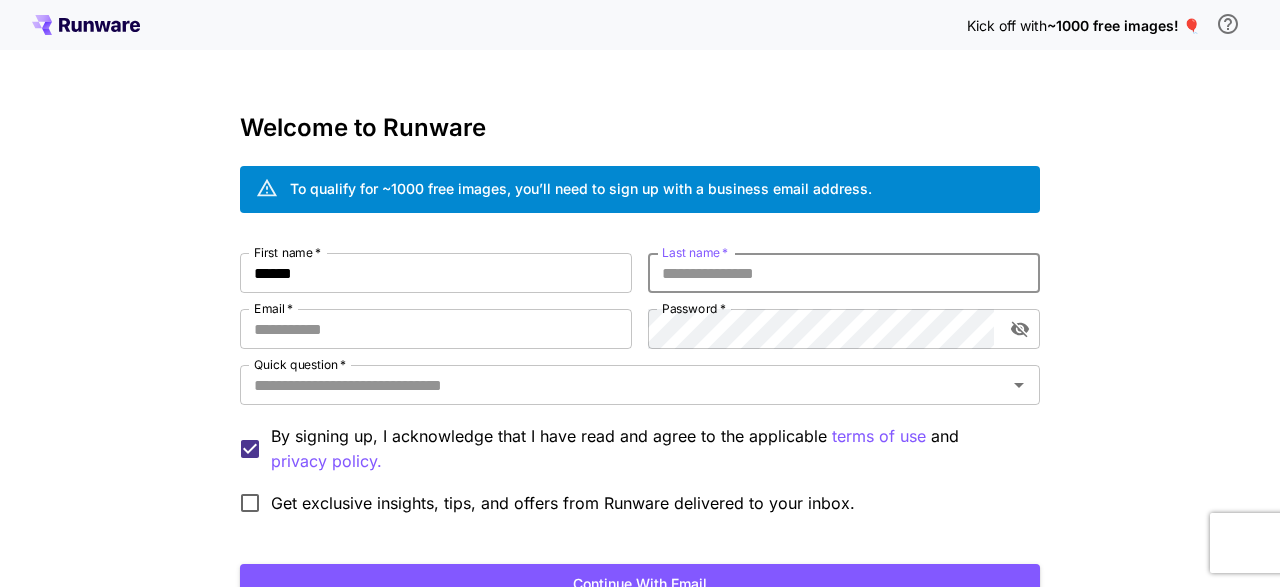 type on "*" 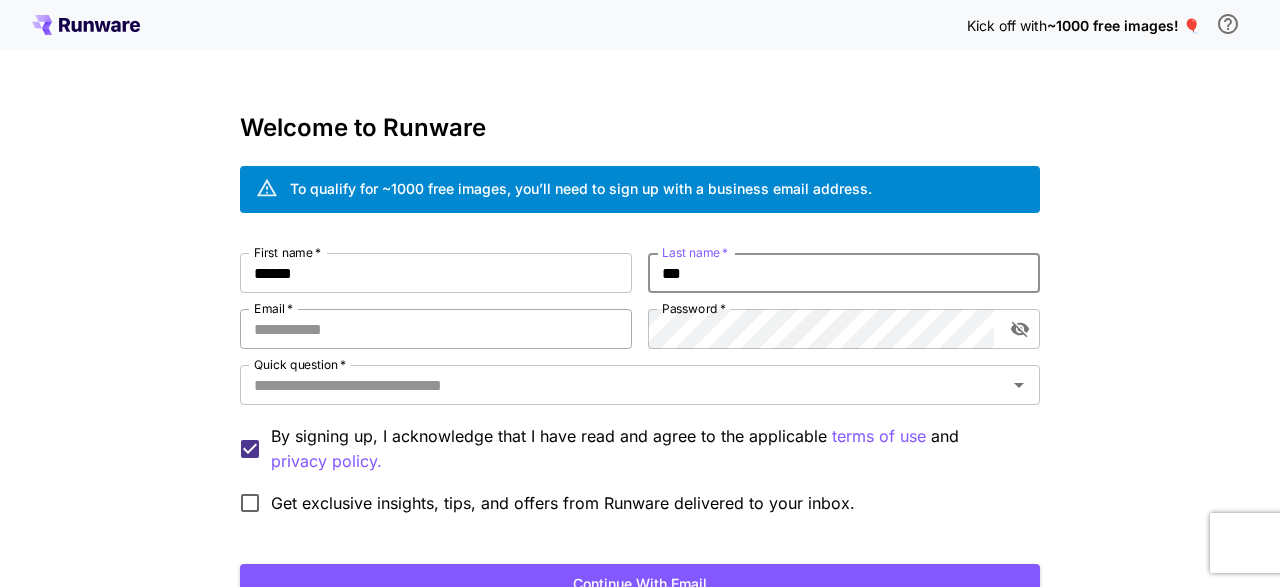type on "***" 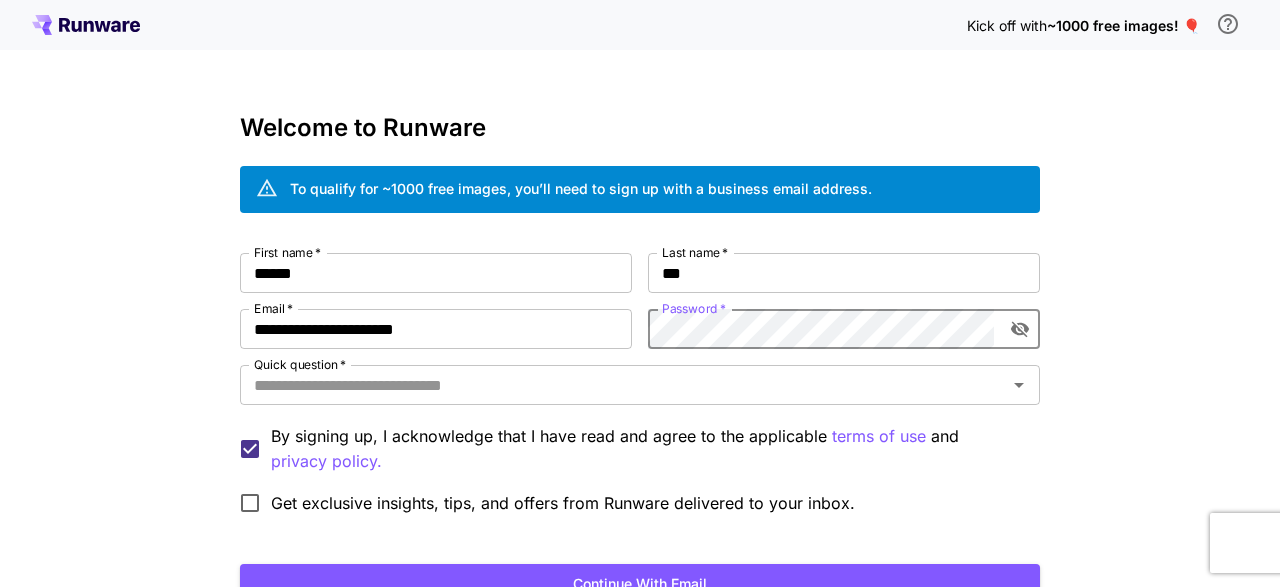 click 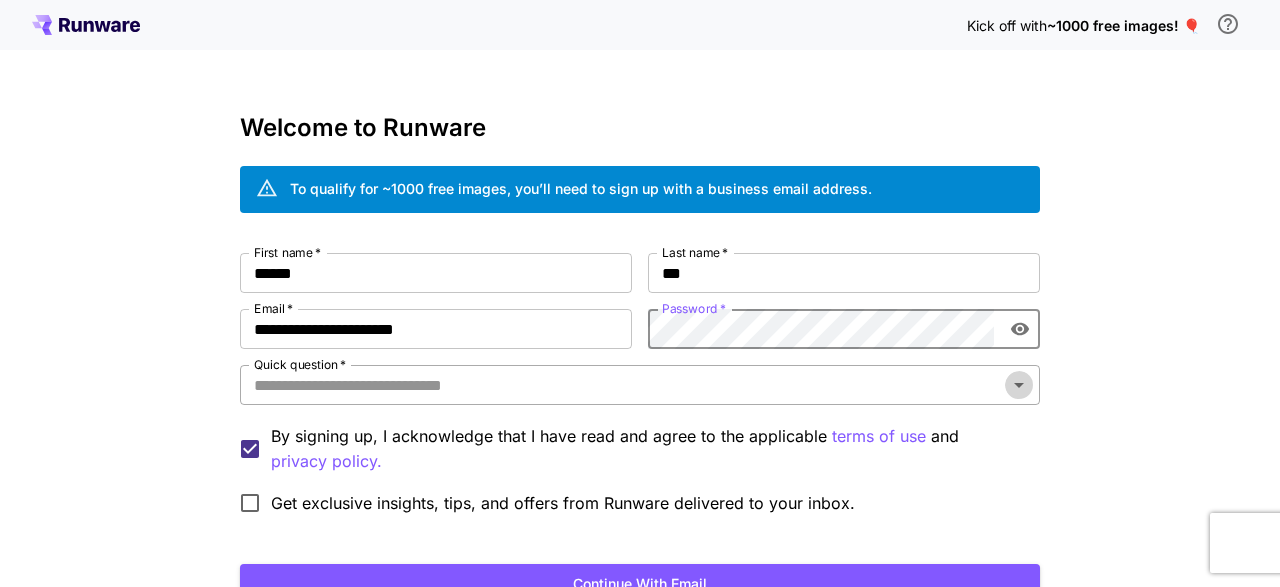 click 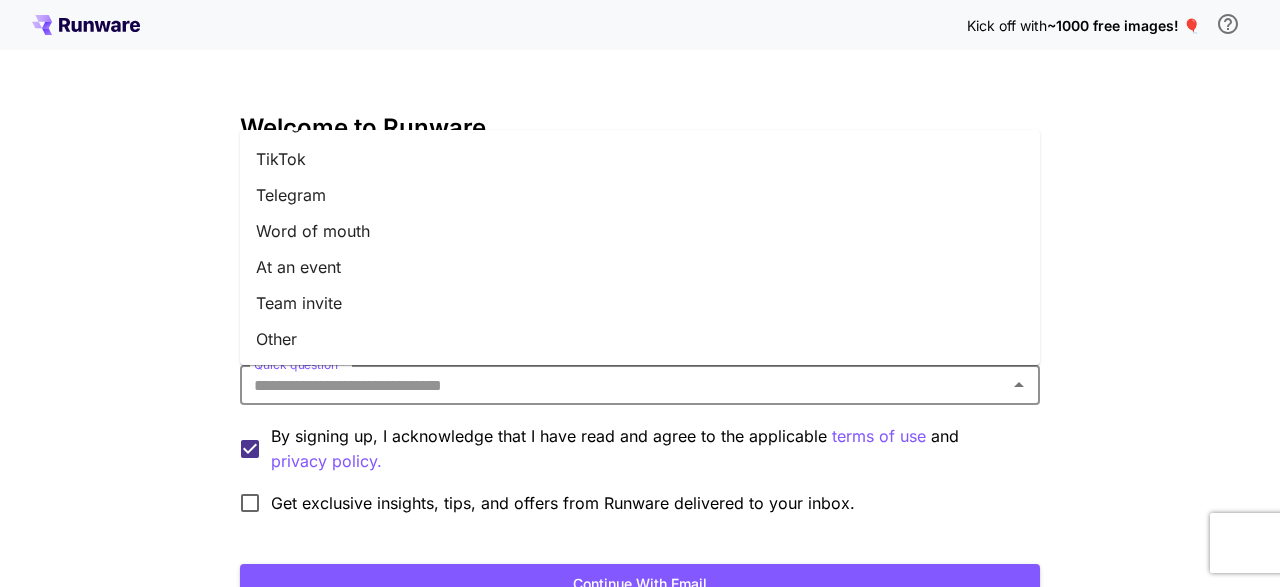 scroll, scrollTop: 0, scrollLeft: 0, axis: both 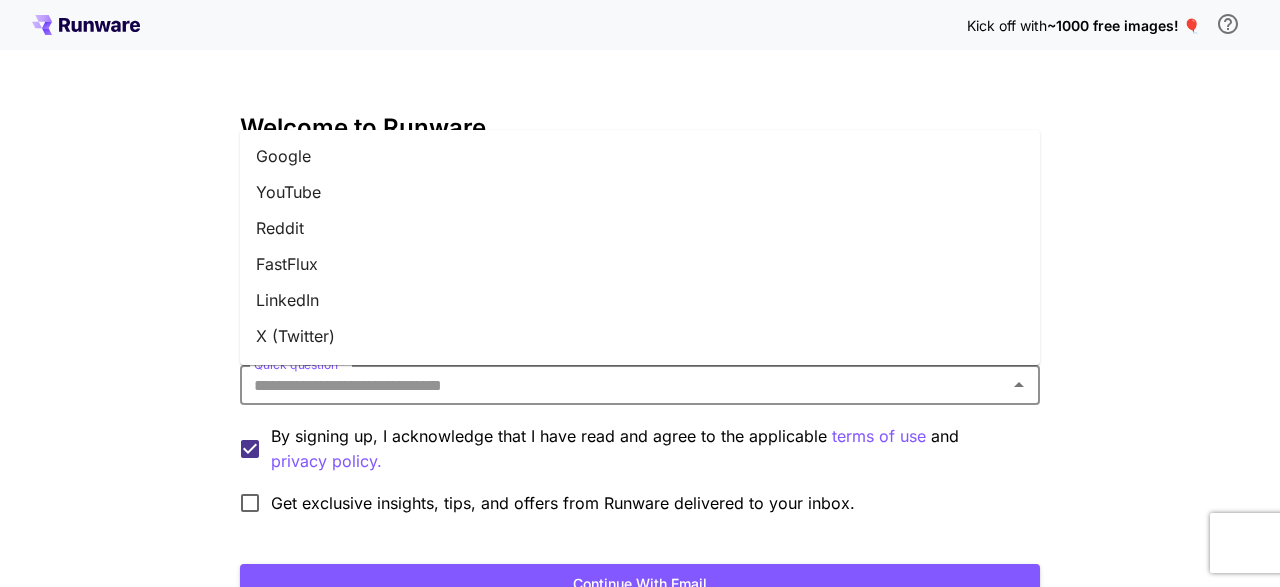 click on "YouTube" at bounding box center (640, 192) 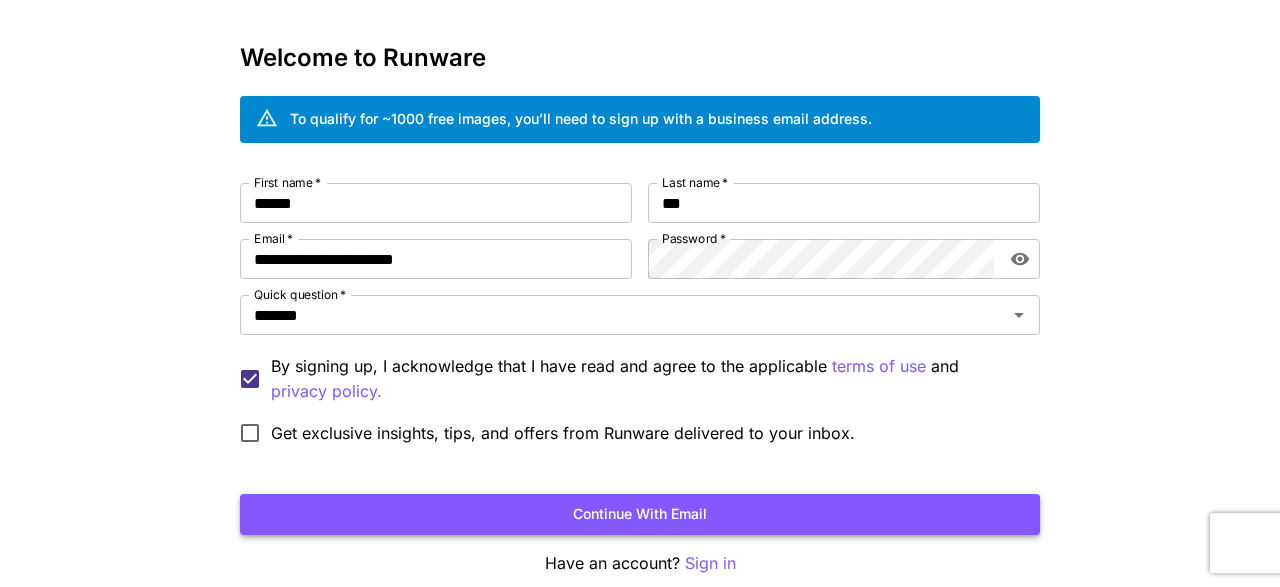 scroll, scrollTop: 104, scrollLeft: 0, axis: vertical 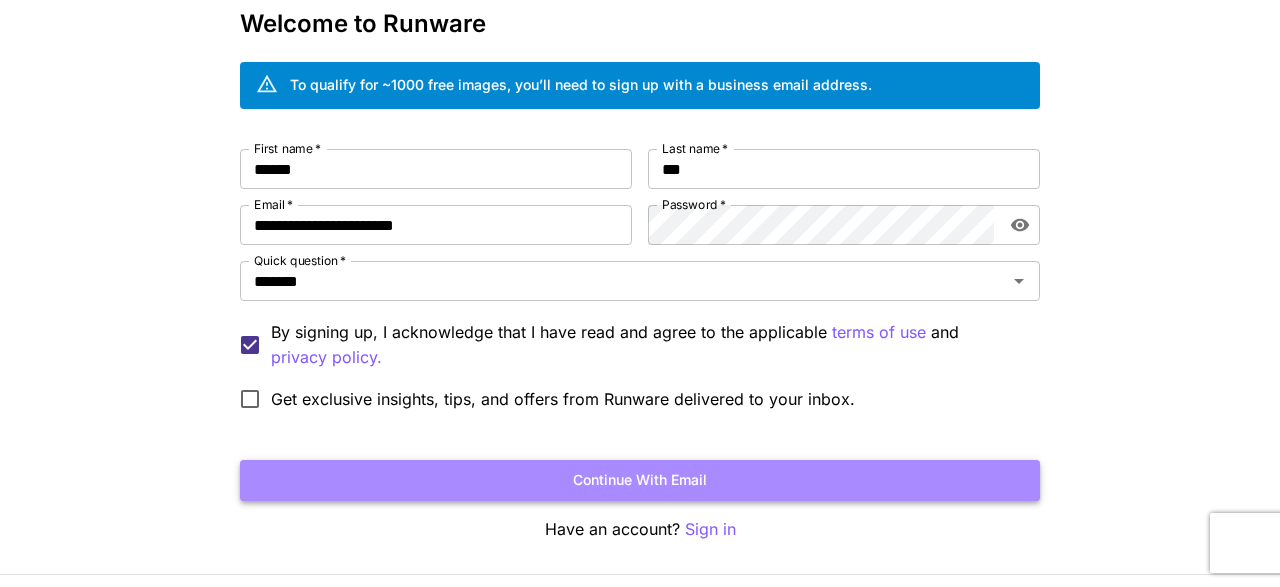 click on "Continue with email" at bounding box center (640, 480) 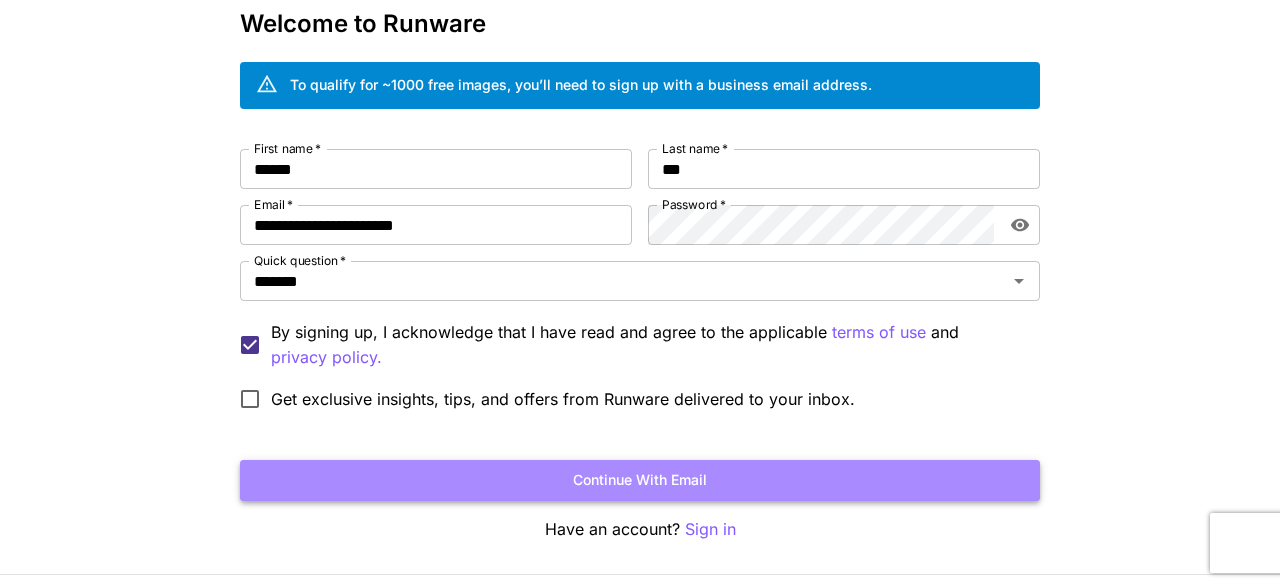 click on "Continue with email" at bounding box center (640, 480) 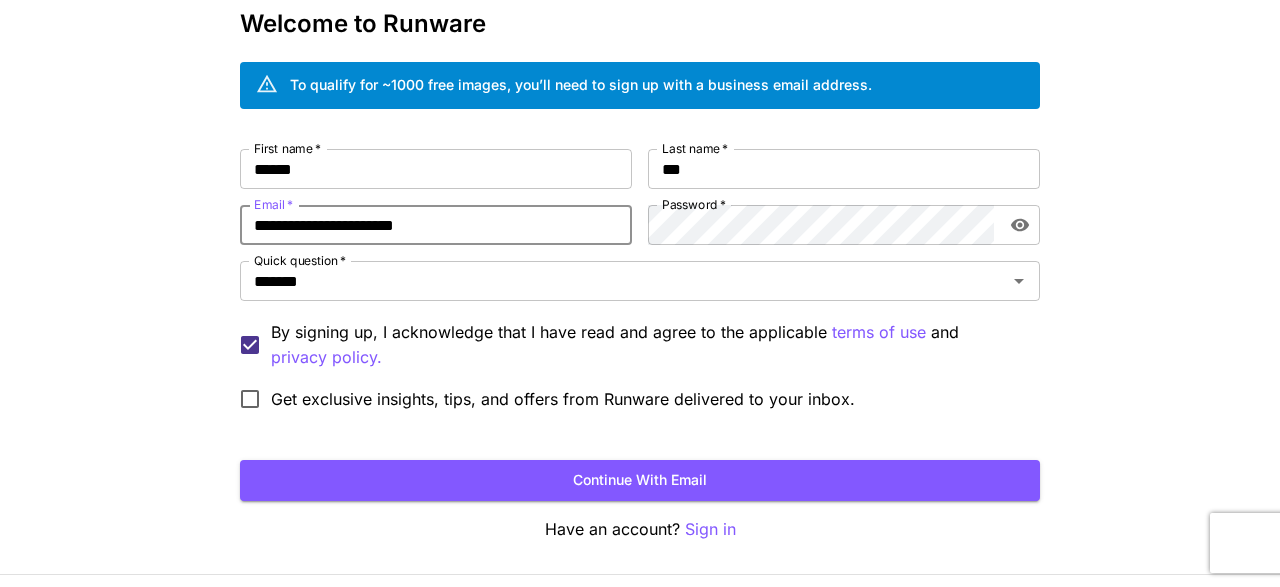 click on "**********" at bounding box center (436, 225) 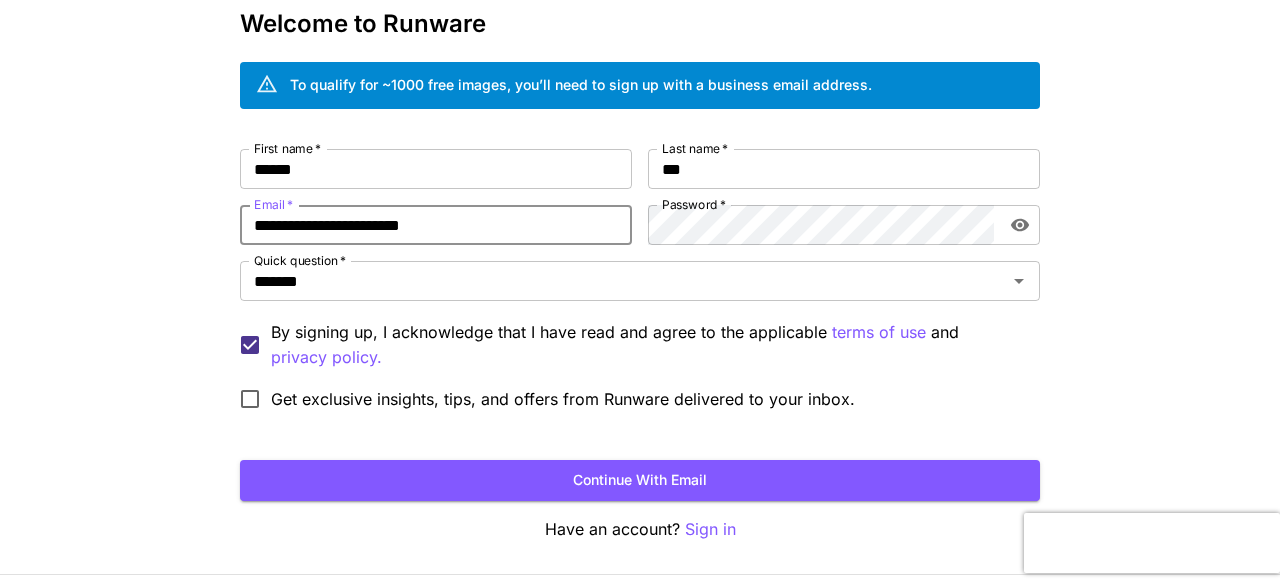 type on "**********" 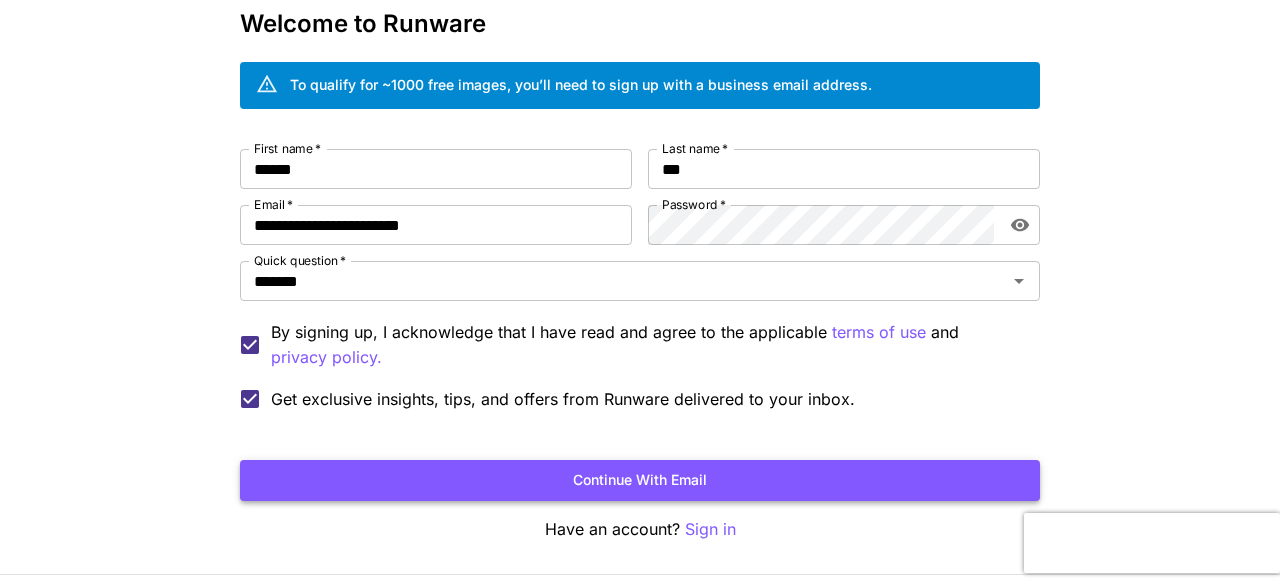 click on "Continue with email" at bounding box center (640, 480) 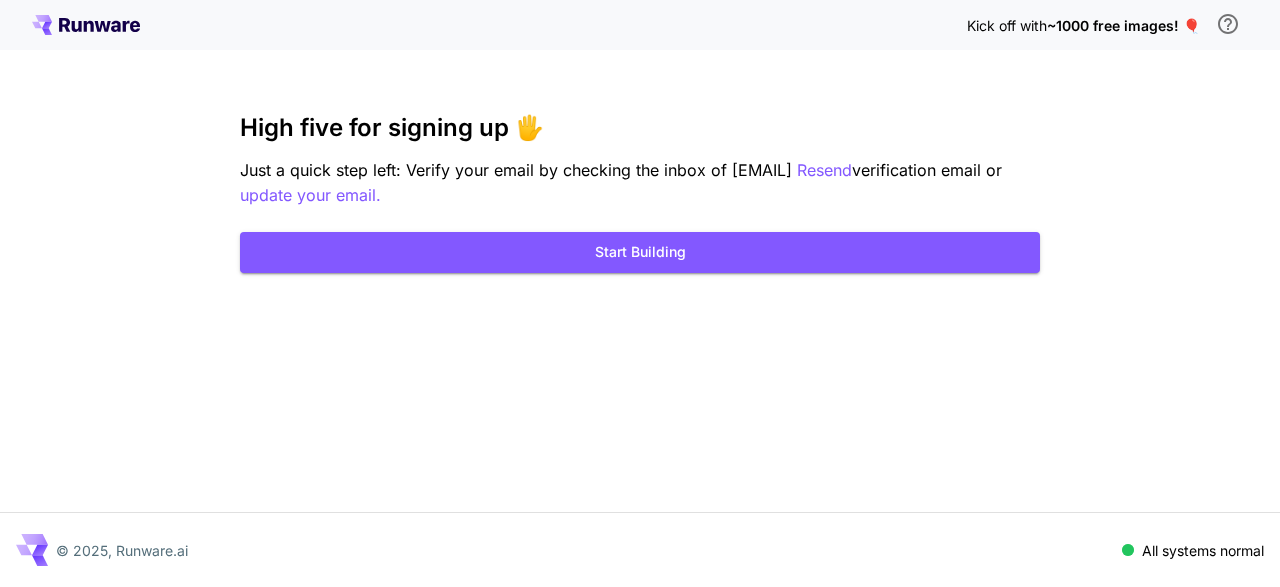 scroll, scrollTop: 0, scrollLeft: 0, axis: both 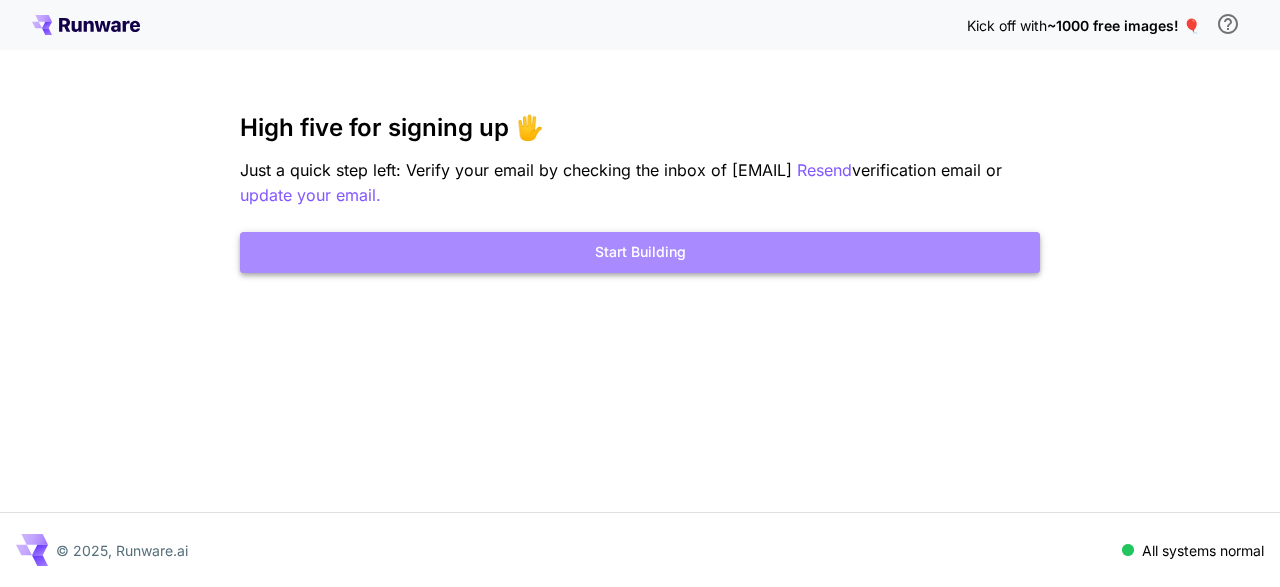 click on "Start Building" at bounding box center (640, 252) 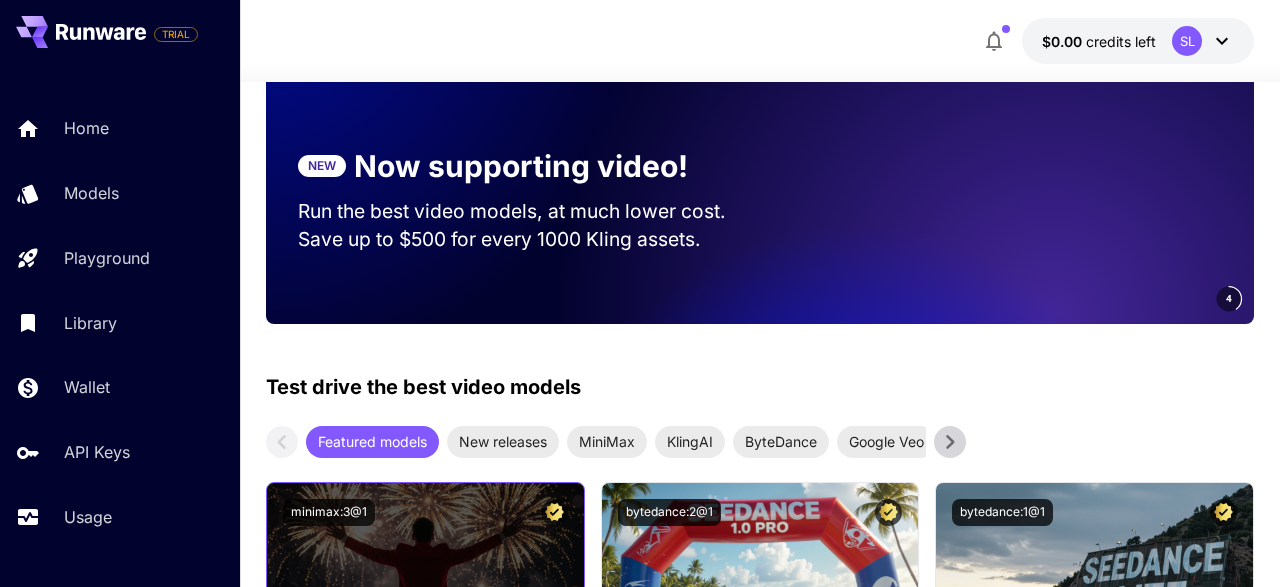 scroll, scrollTop: 0, scrollLeft: 0, axis: both 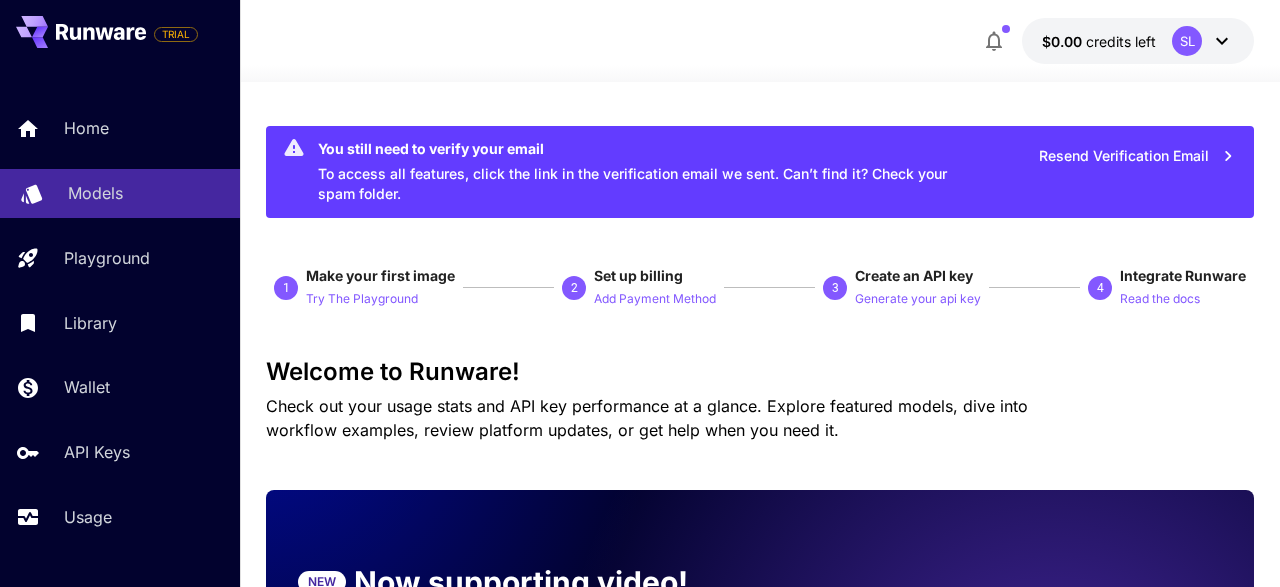 click on "Models" at bounding box center [95, 193] 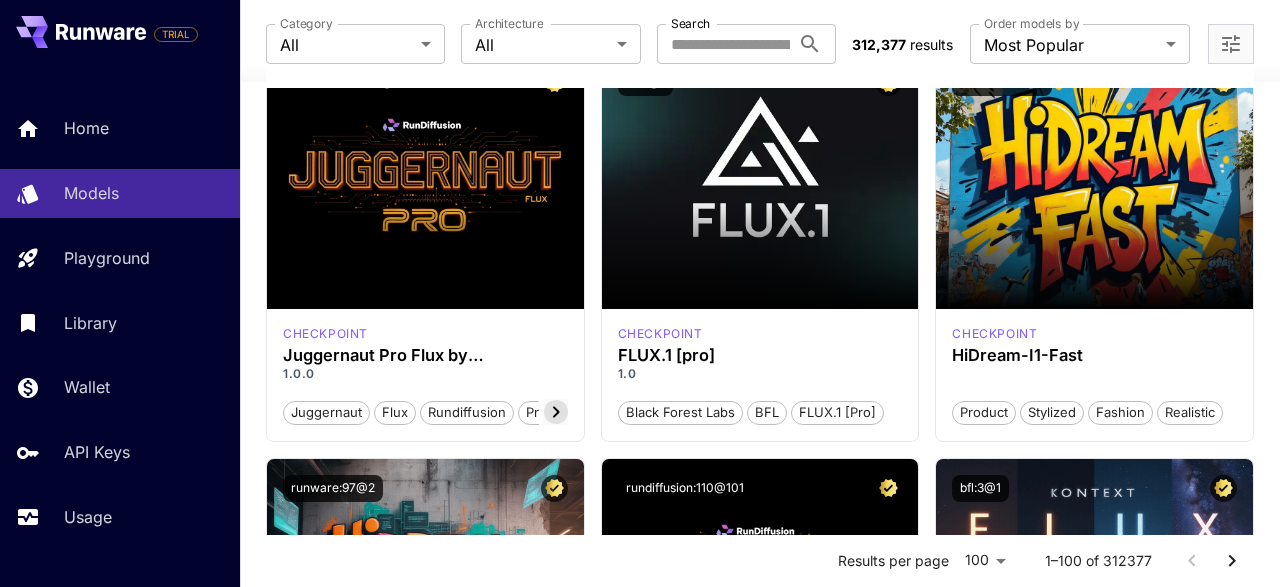 scroll, scrollTop: 0, scrollLeft: 0, axis: both 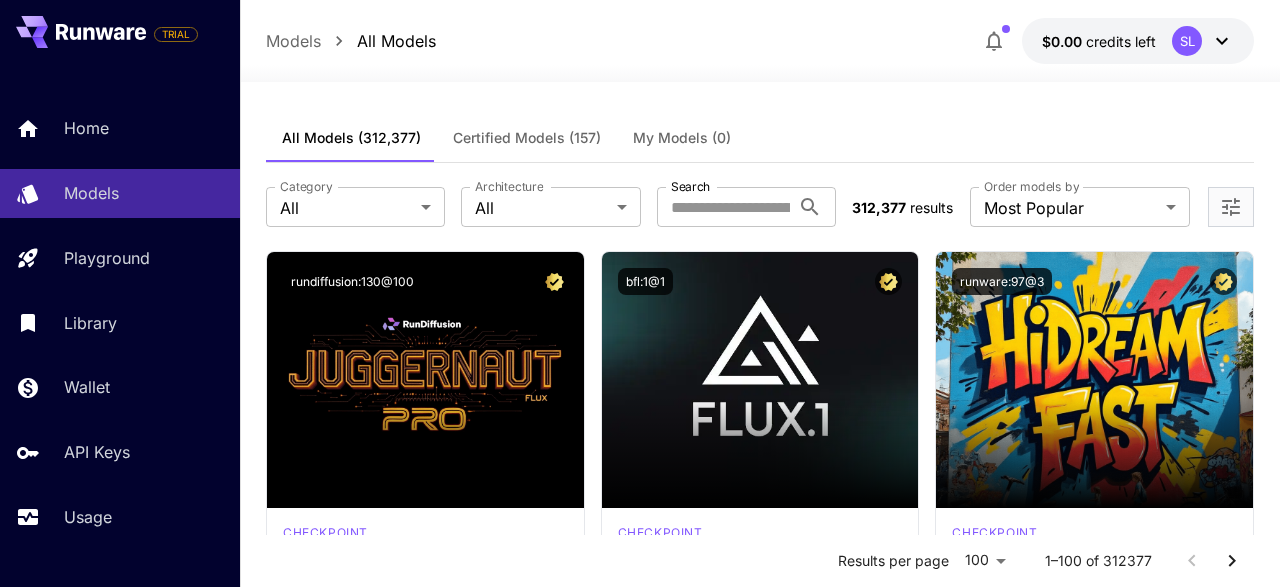 click on "**********" at bounding box center (760, 7182) 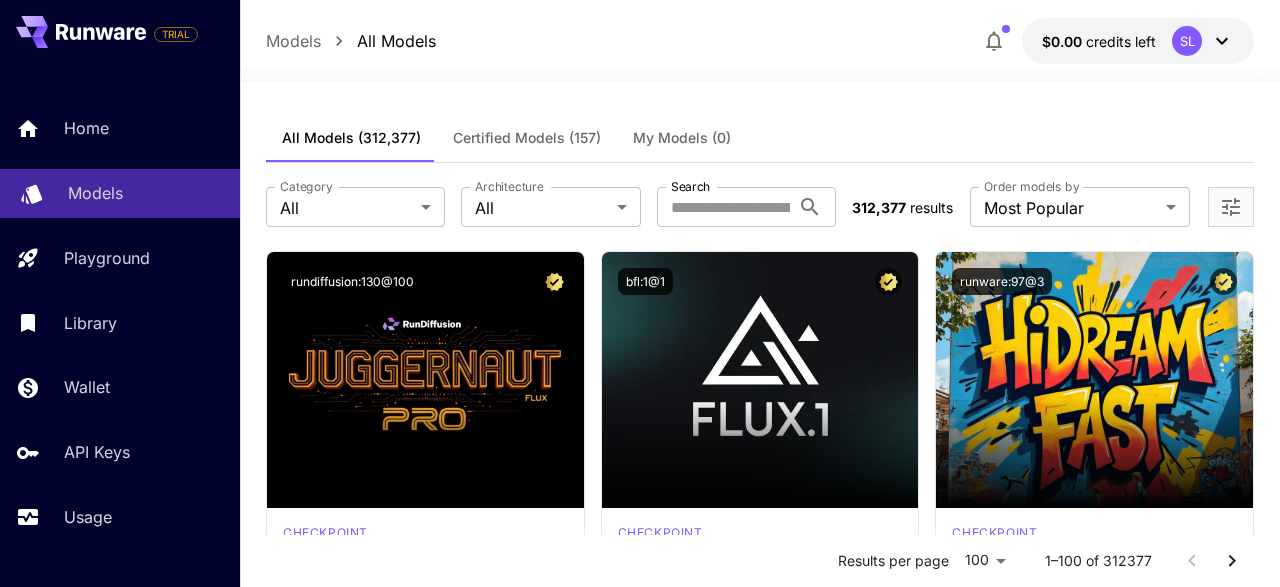 scroll, scrollTop: 116, scrollLeft: 0, axis: vertical 